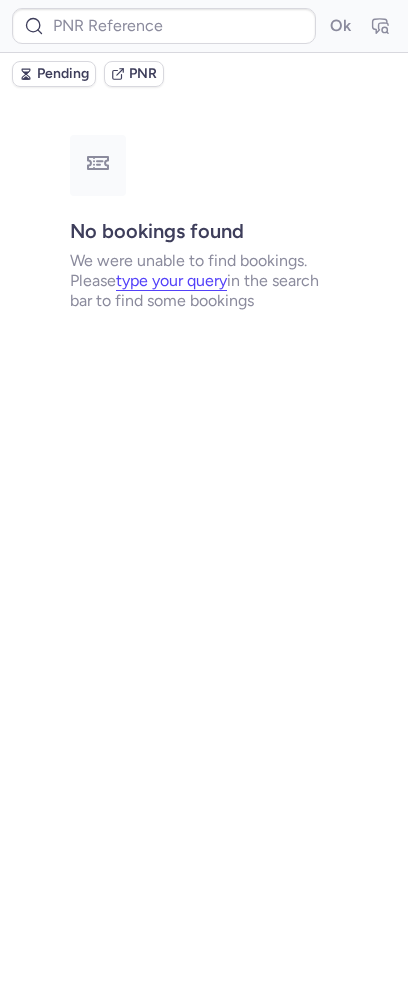 scroll, scrollTop: 0, scrollLeft: 0, axis: both 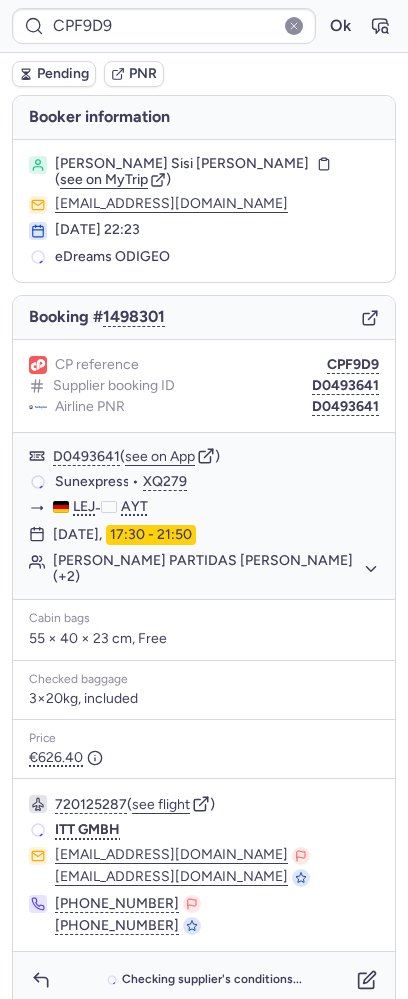 type on "CP8N3F" 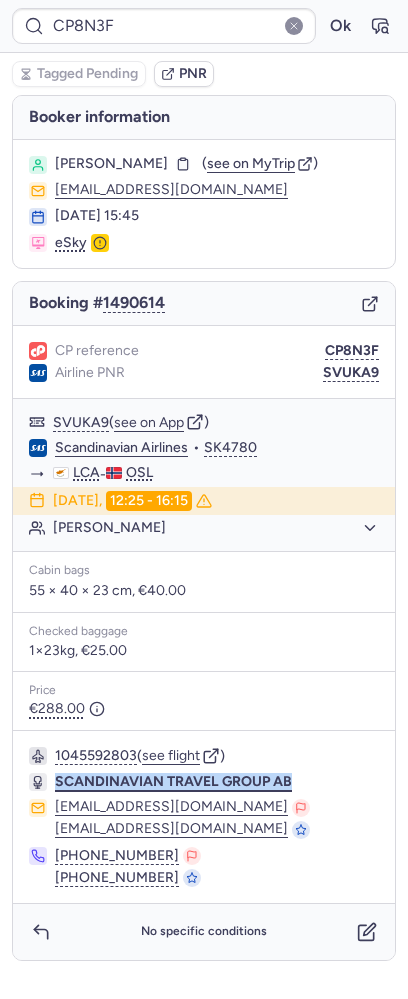 drag, startPoint x: 324, startPoint y: 789, endPoint x: 56, endPoint y: 784, distance: 268.04663 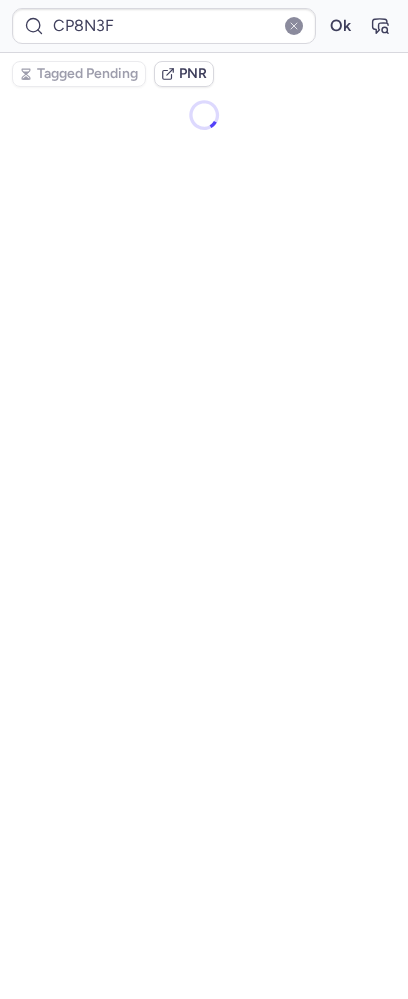 scroll, scrollTop: 0, scrollLeft: 0, axis: both 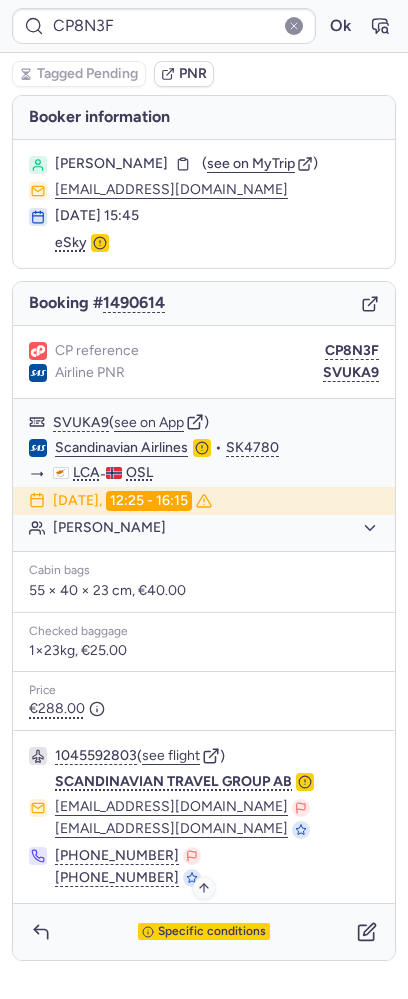 click on "Specific conditions" at bounding box center (212, 932) 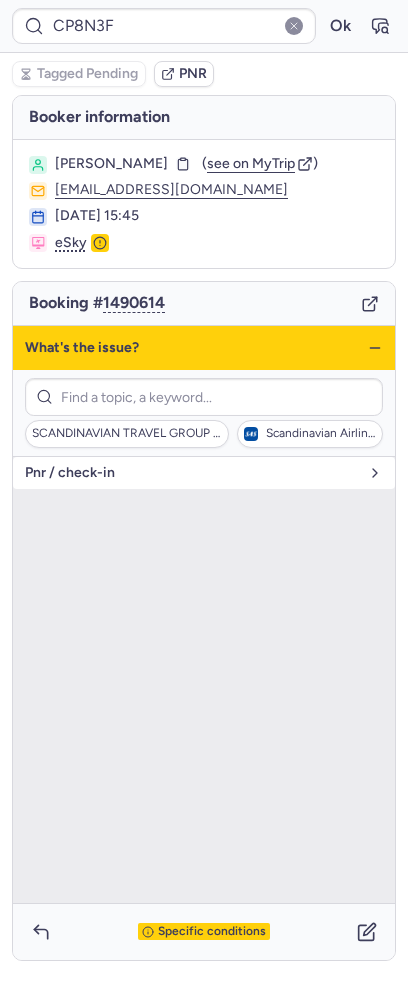 click on "pnr / check-in" at bounding box center [192, 473] 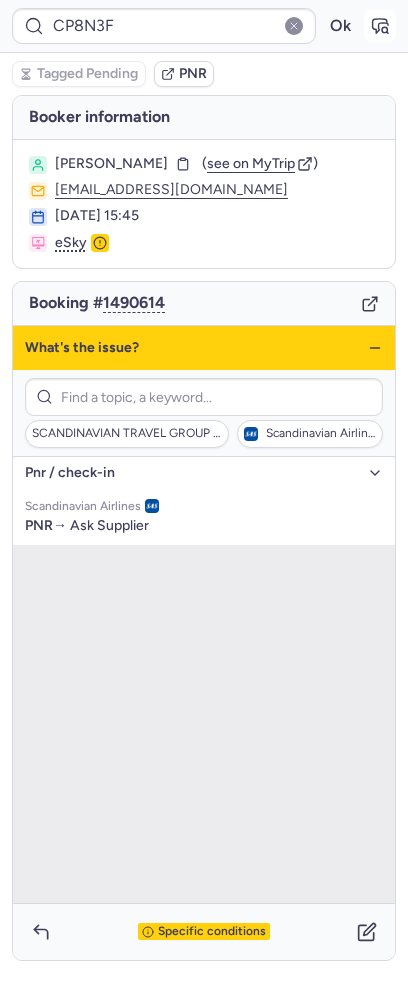 click 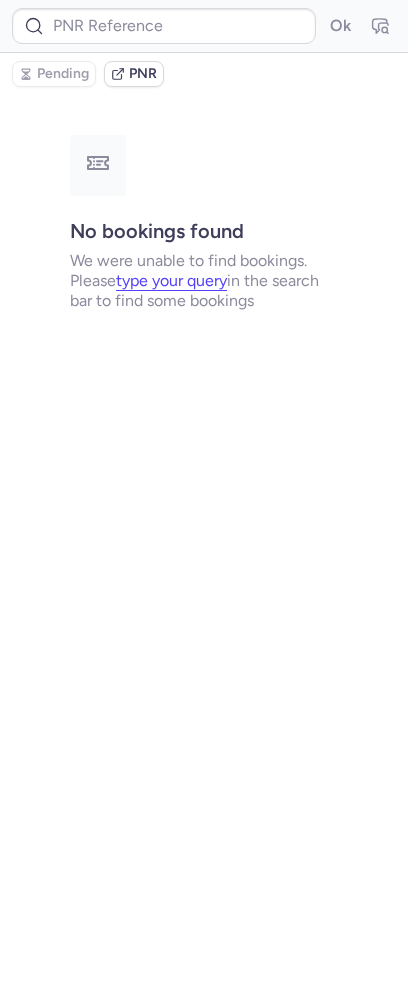 type on "CP8N3F" 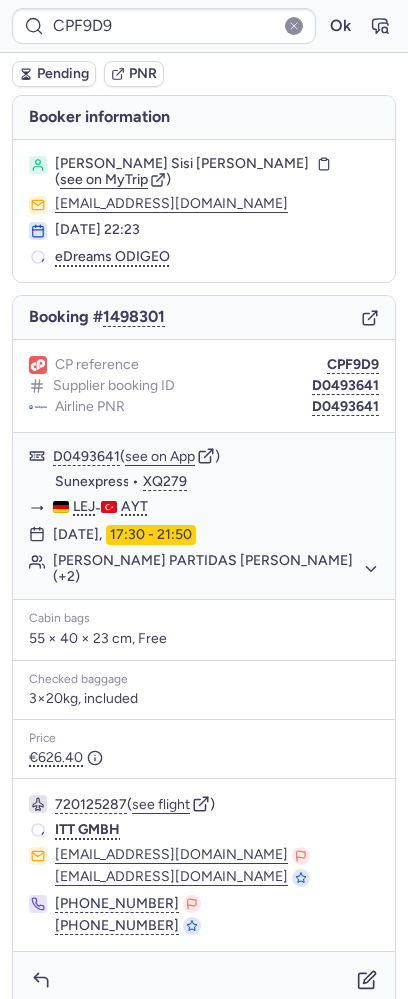 type on "CPX956" 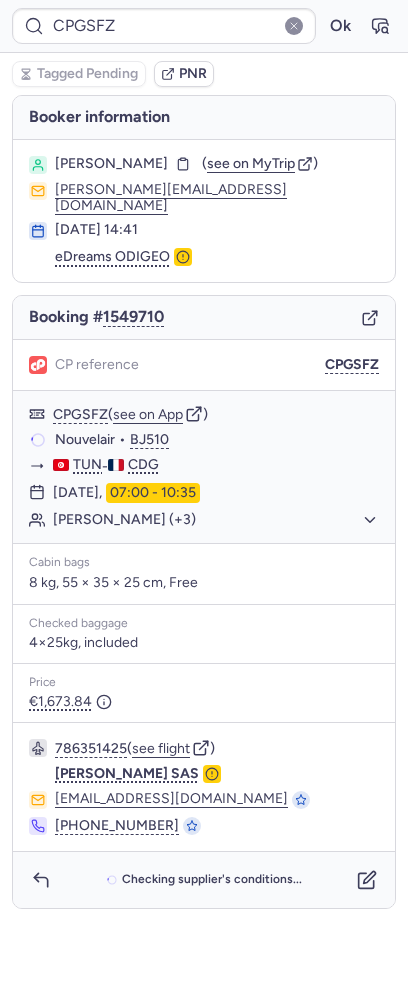 type on "CPD6MY" 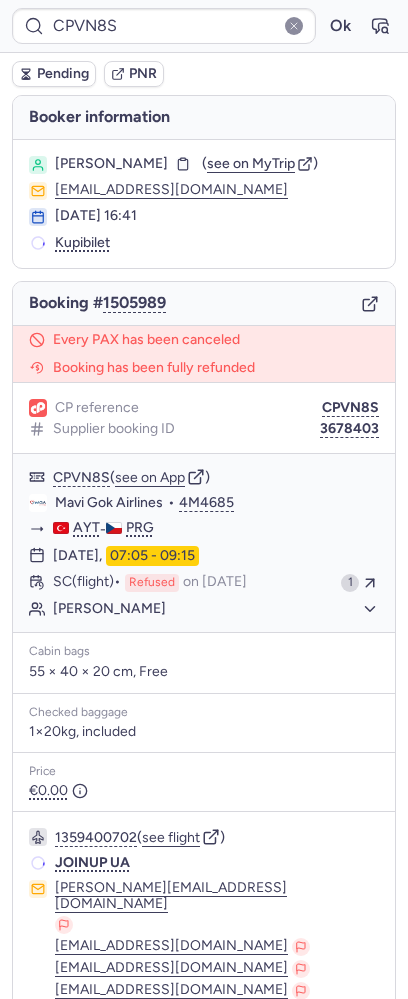 type on "CPHQEH" 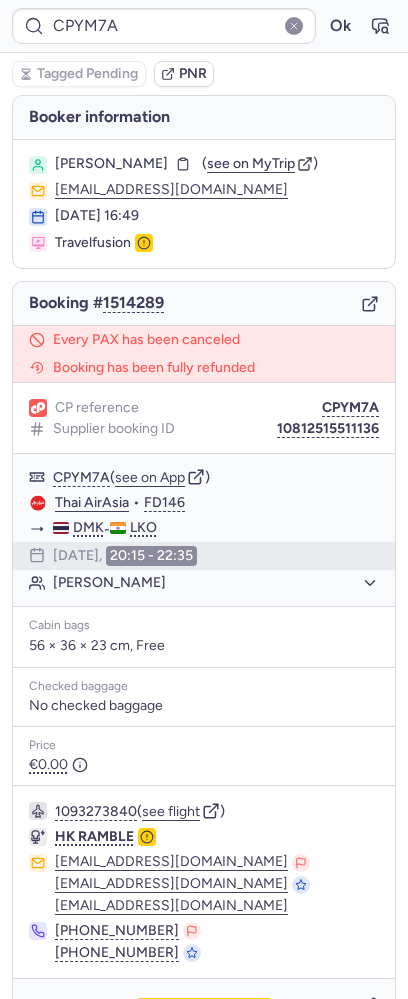 type on "CPSXDA" 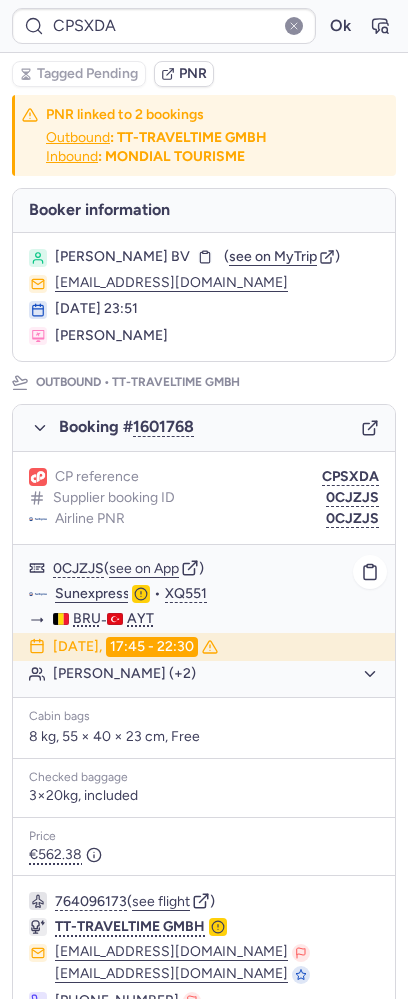 click on "[PERSON_NAME] (+2)" 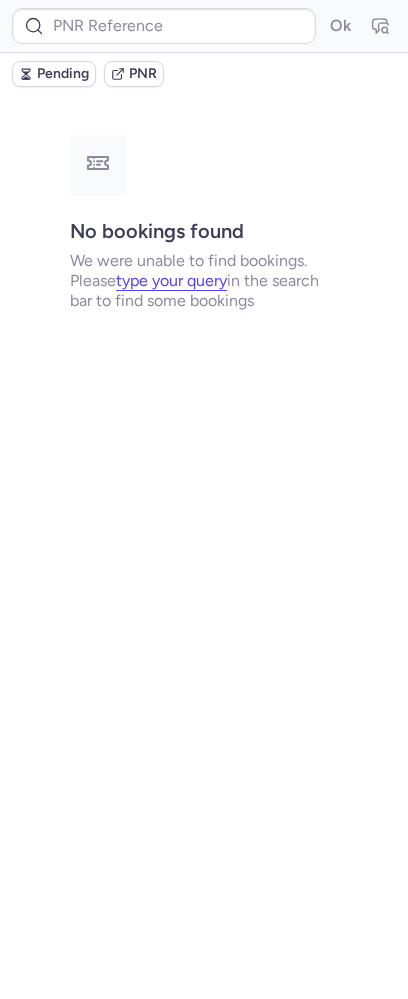 type on "225032721" 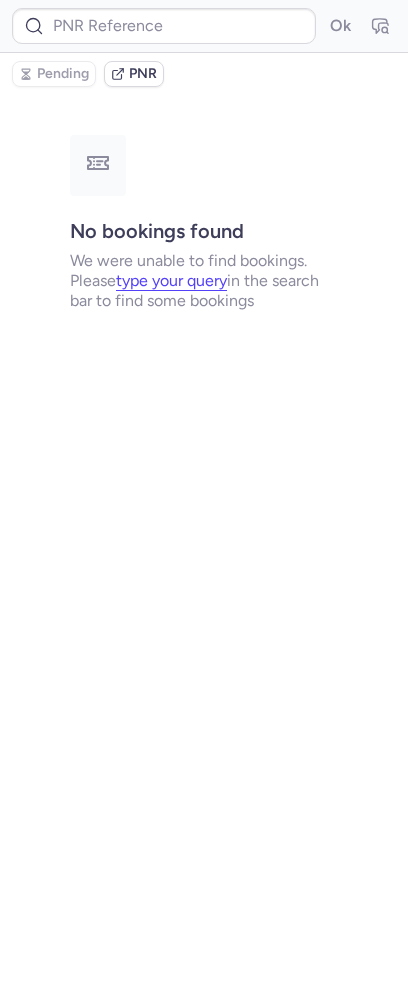 type on "CPX956" 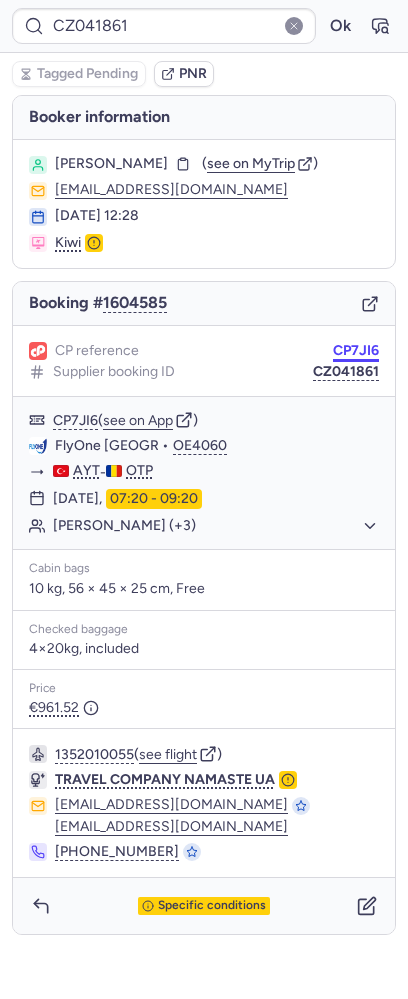click on "CP7JI6" at bounding box center (356, 351) 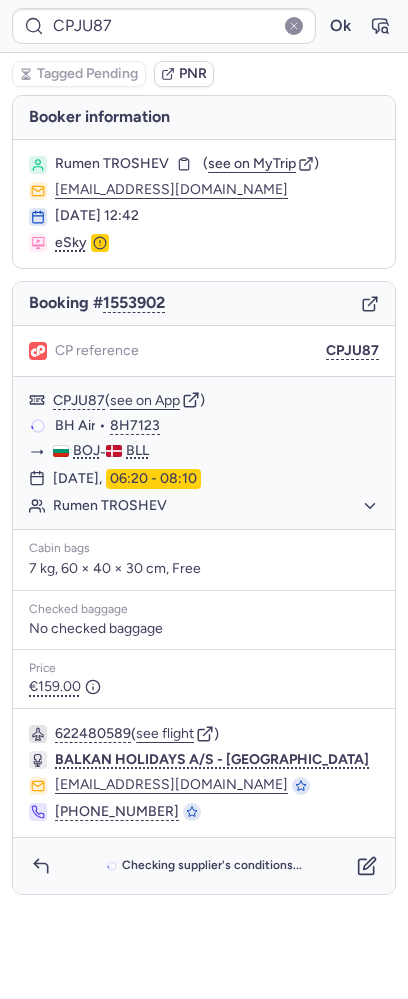 type on "CPKVC4" 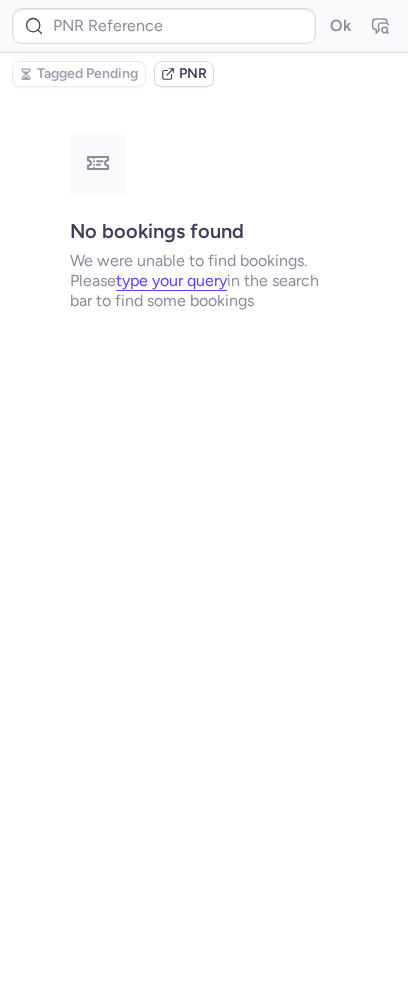 type on "CPEH5R" 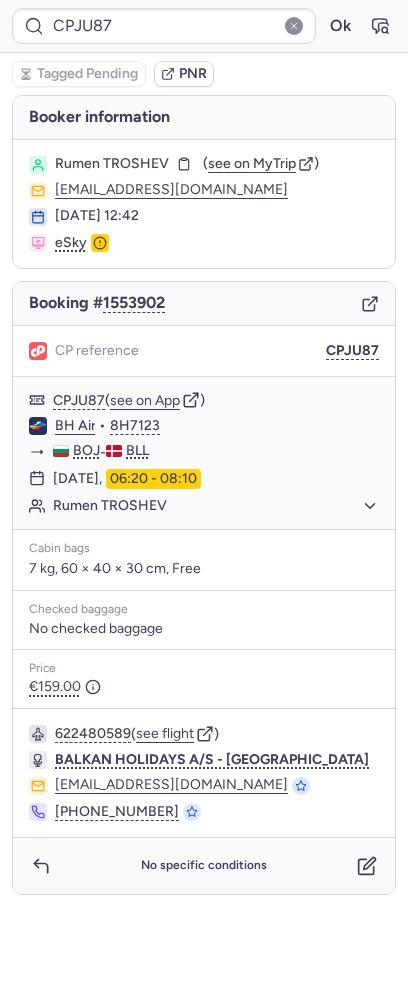 type on "CPBLEU" 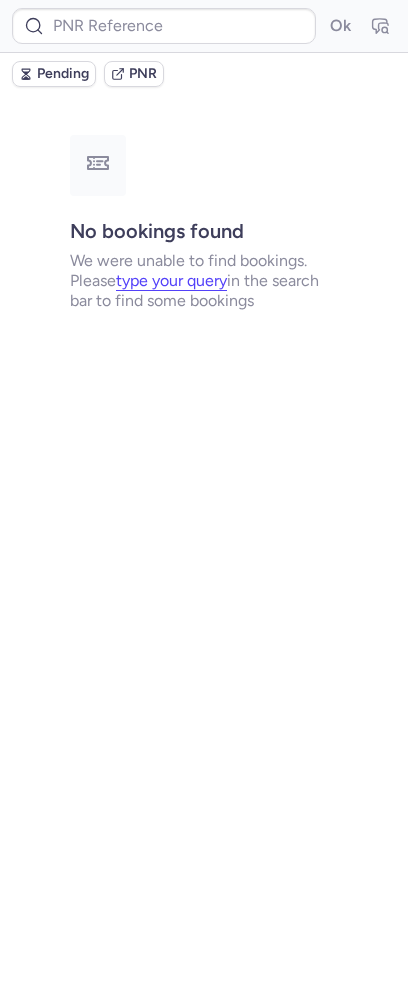 type on "CPJU87" 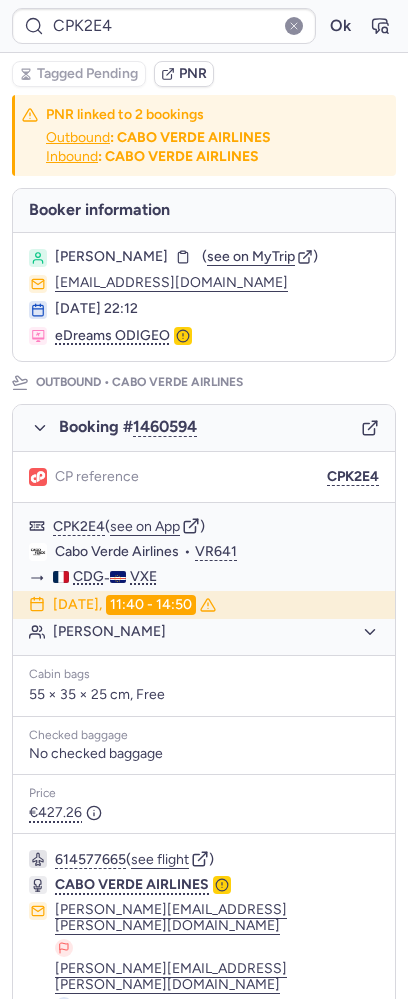 scroll, scrollTop: 93, scrollLeft: 0, axis: vertical 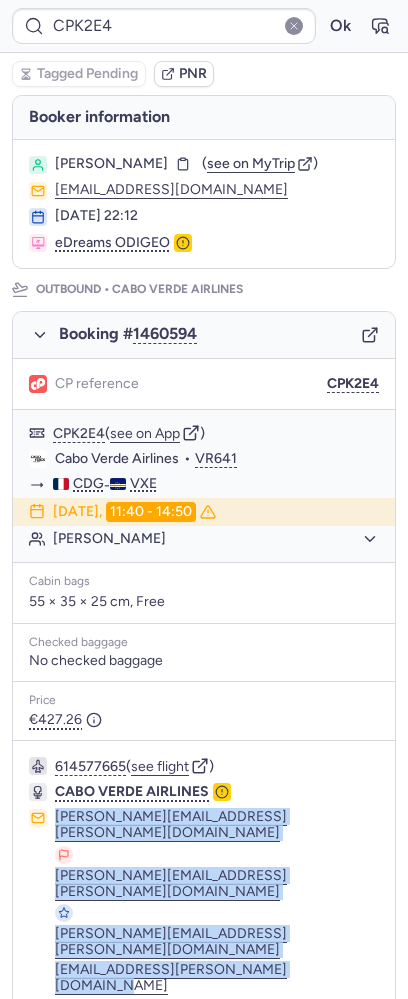 copy on "[PERSON_NAME][EMAIL_ADDRESS][PERSON_NAME][DOMAIN_NAME] [PERSON_NAME][DOMAIN_NAME][EMAIL_ADDRESS][PERSON_NAME][DOMAIN_NAME] [PERSON_NAME][DOMAIN_NAME][EMAIL_ADDRESS][PERSON_NAME][DOMAIN_NAME] [DOMAIN_NAME][EMAIL_ADDRESS][PERSON_NAME][DOMAIN_NAME]" 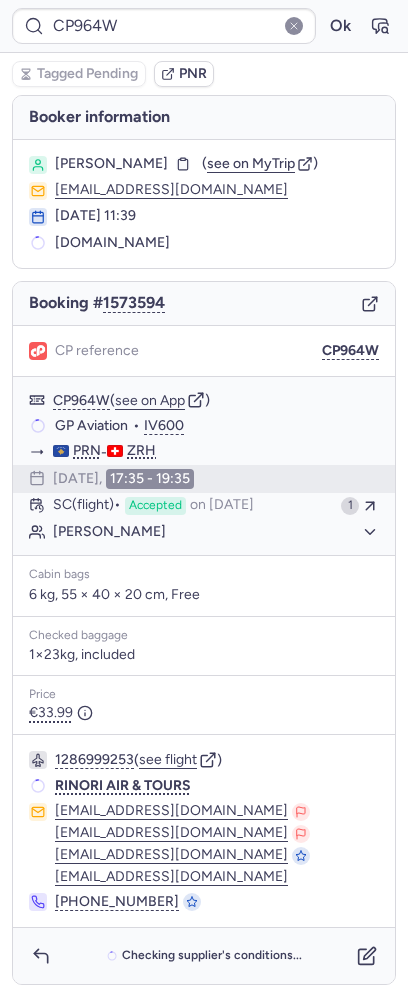 scroll, scrollTop: 0, scrollLeft: 0, axis: both 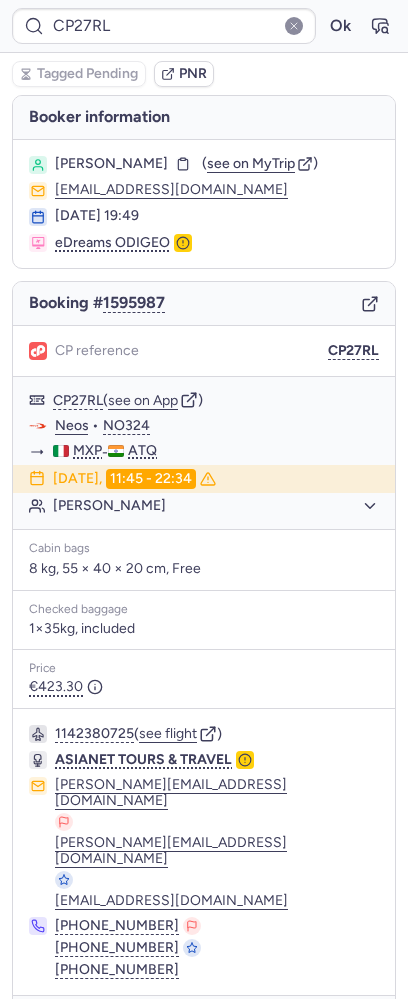 click on "Specific conditions" at bounding box center (204, 1024) 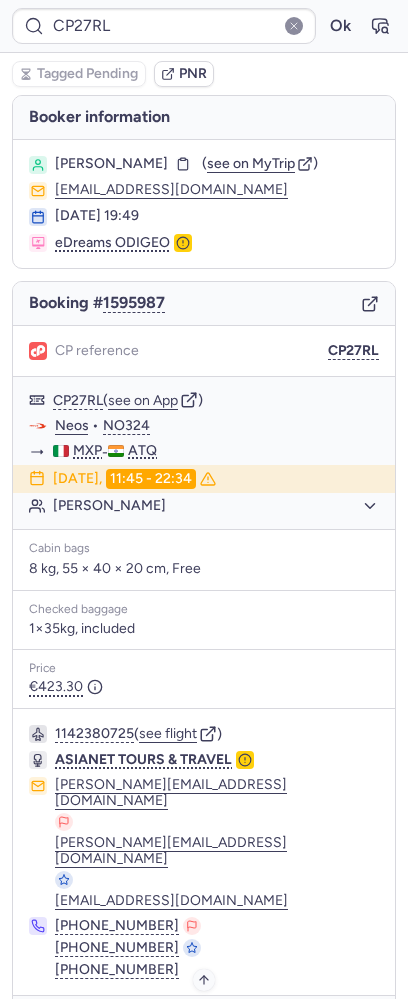 click on "Specific conditions" at bounding box center (212, 1024) 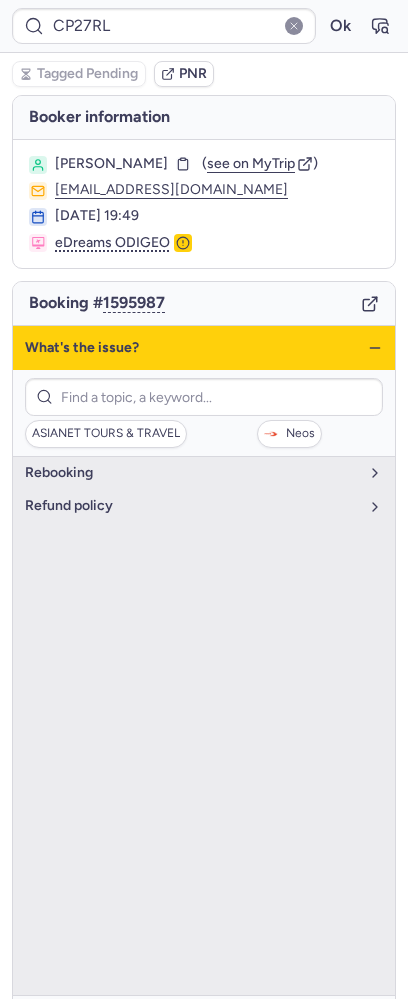 click on "ASIANET TOURS & TRAVEL  Neos" at bounding box center [204, 413] 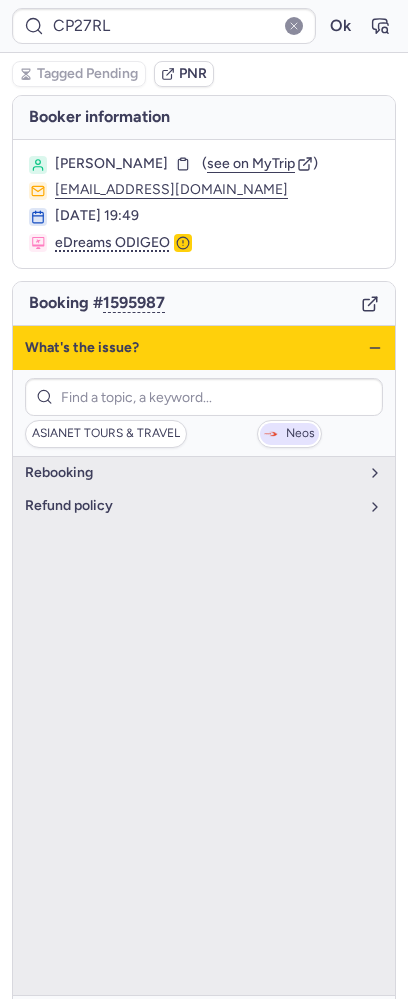 click on "Neos" at bounding box center (289, 434) 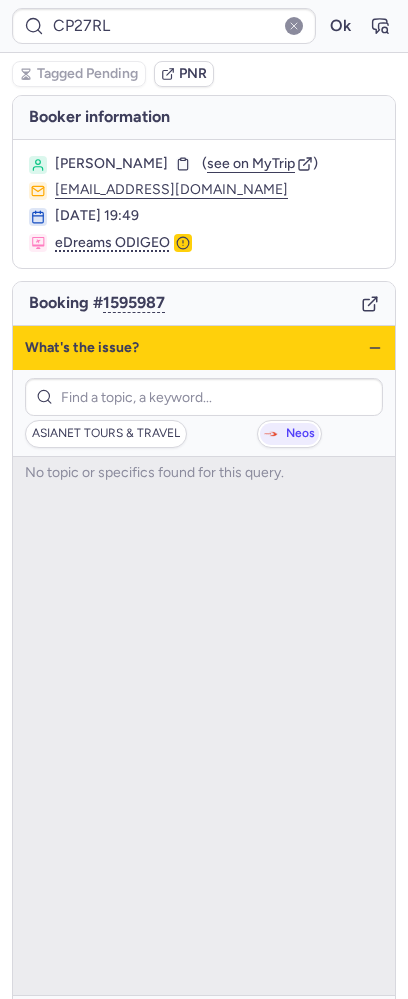 click 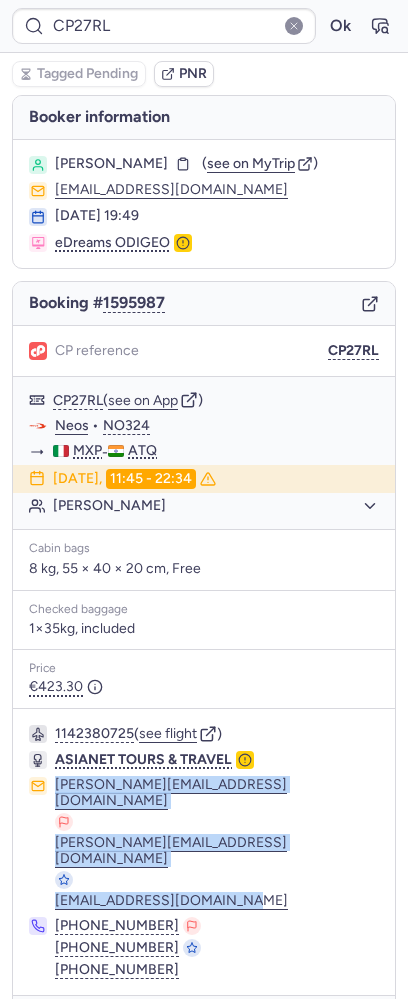 drag, startPoint x: 258, startPoint y: 833, endPoint x: 32, endPoint y: 780, distance: 232.13142 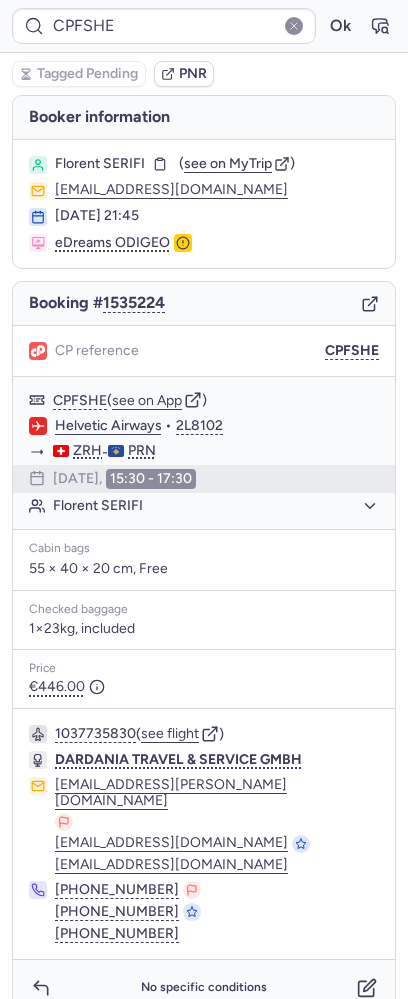 type on "CPNHJE" 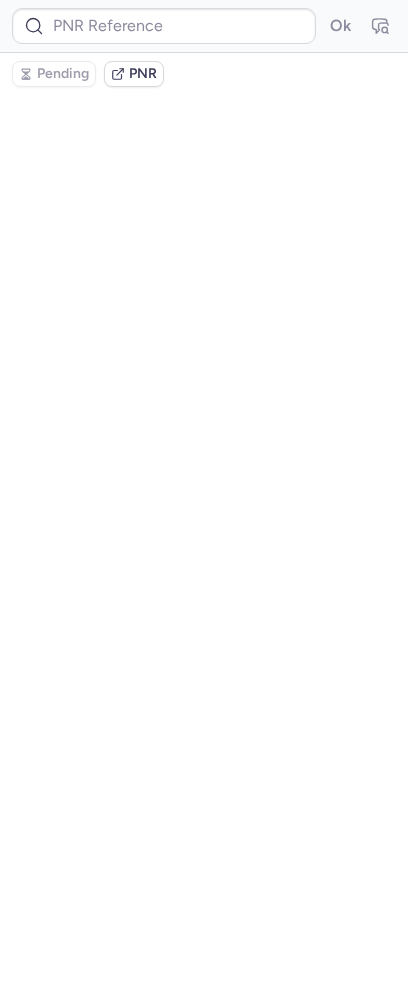 type on "CP9QGX" 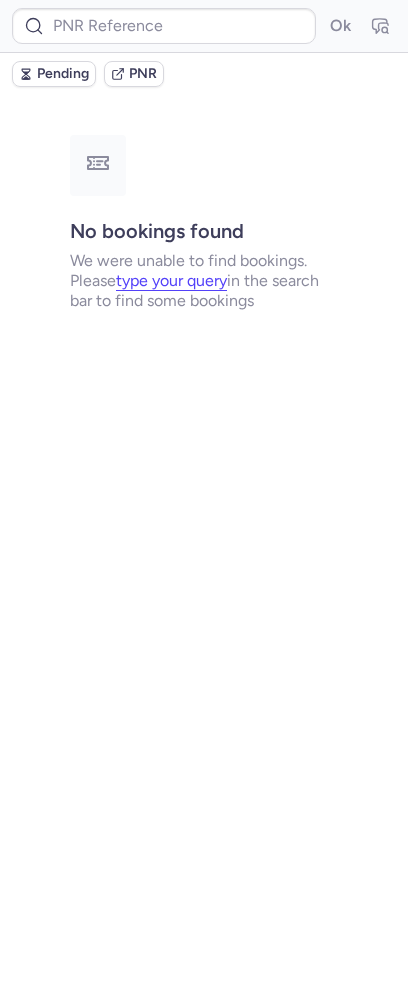 type on "CP9QGX" 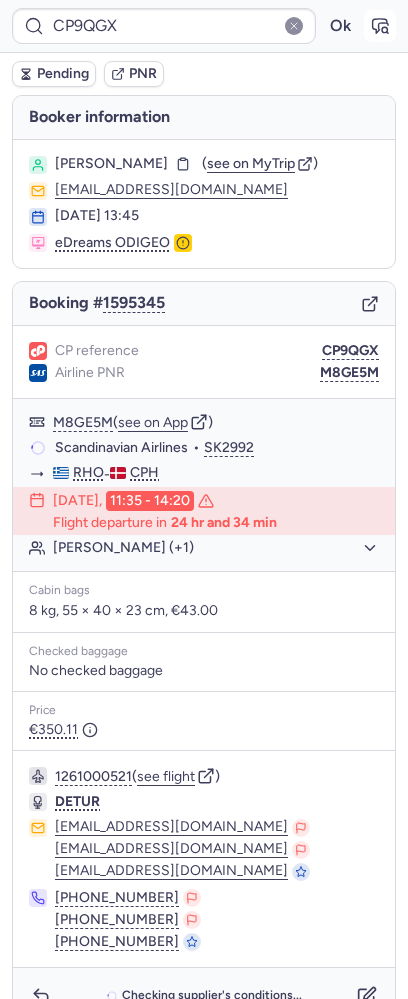 click 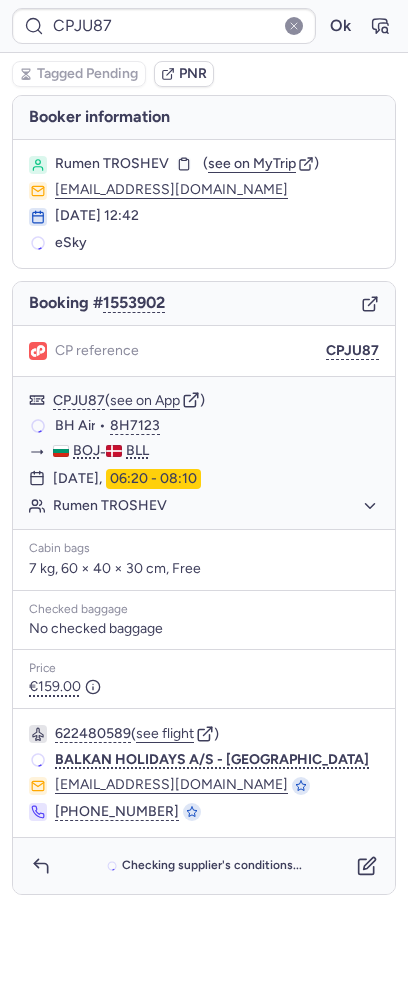 type on "CP9QGX" 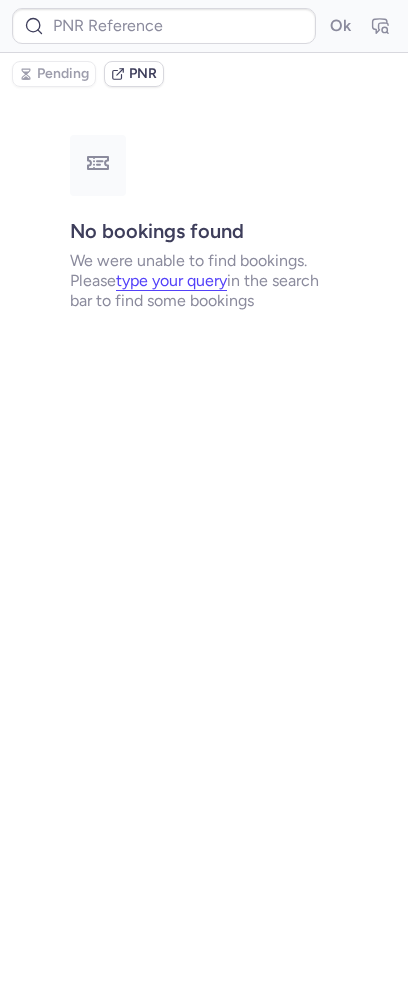 type on "CPBLEU" 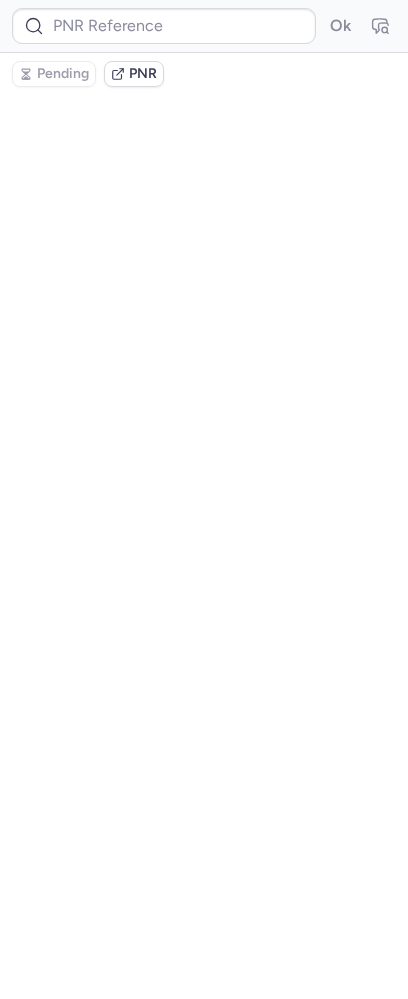 type on "CP43HX" 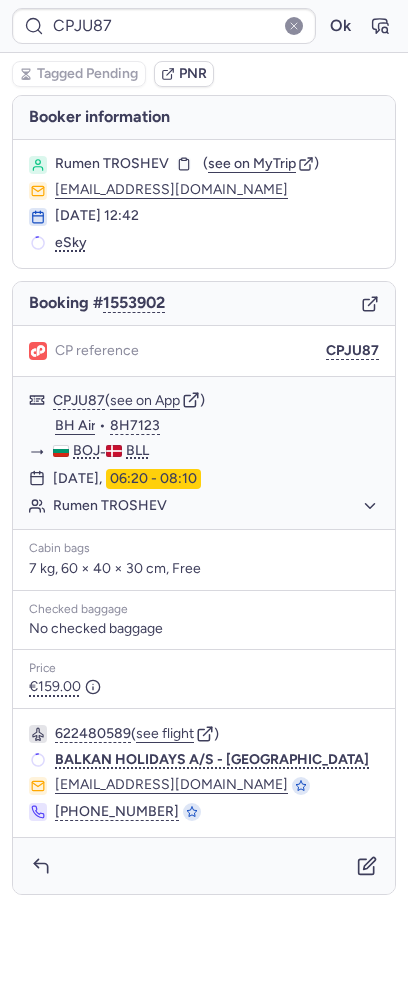 type on "CP9QGX" 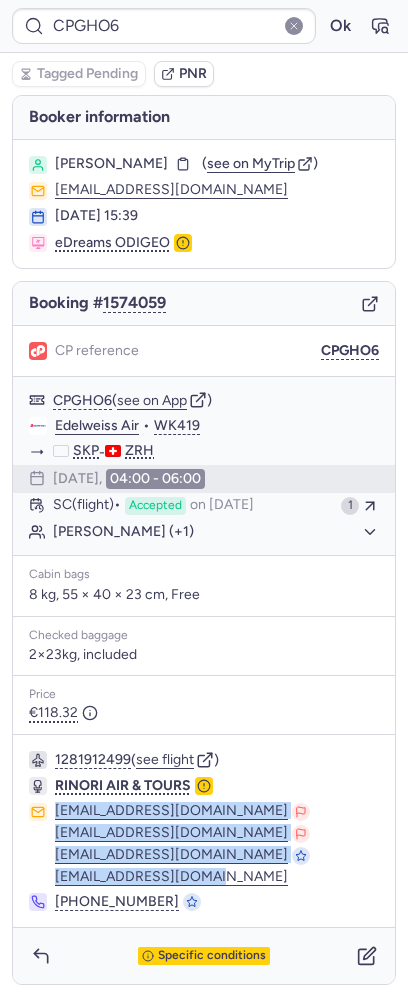 drag, startPoint x: 195, startPoint y: 882, endPoint x: 45, endPoint y: 812, distance: 165.52945 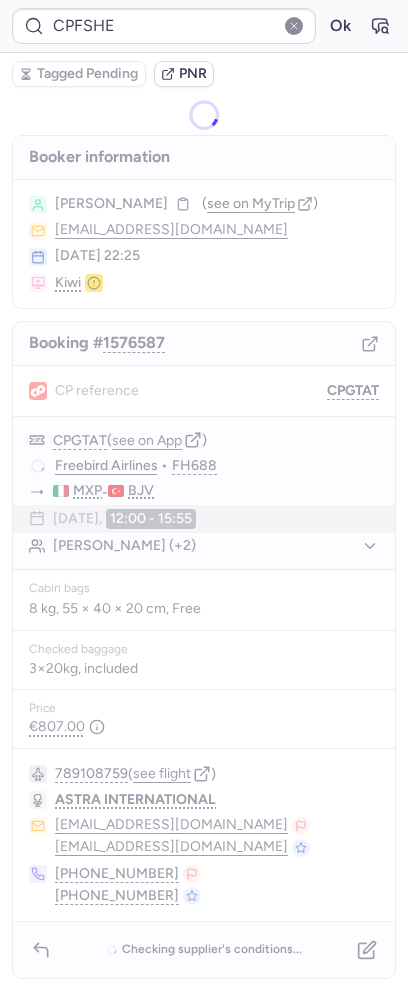 type on "CPD6MY" 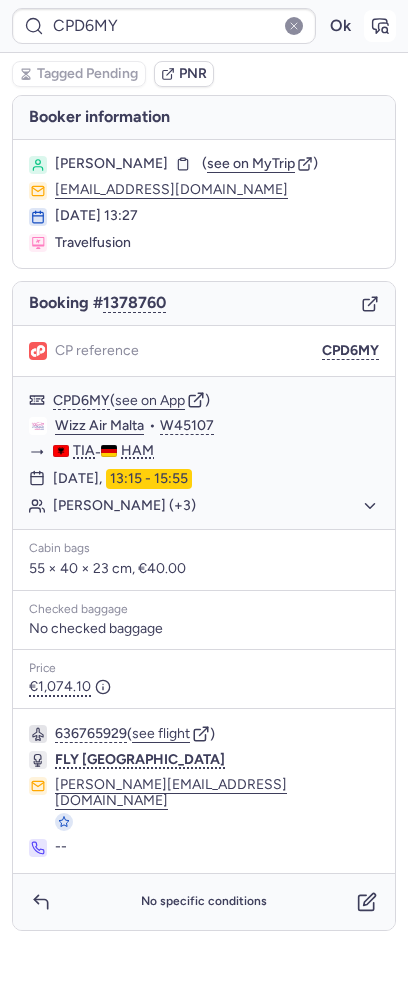 click 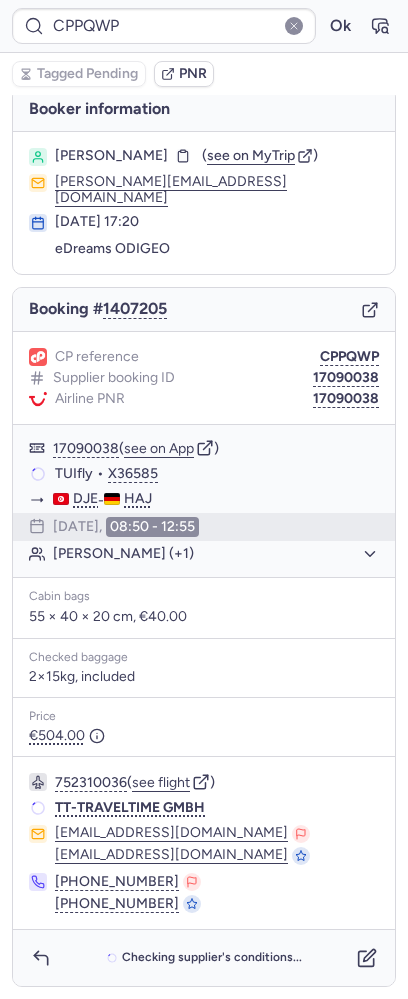 scroll, scrollTop: 0, scrollLeft: 0, axis: both 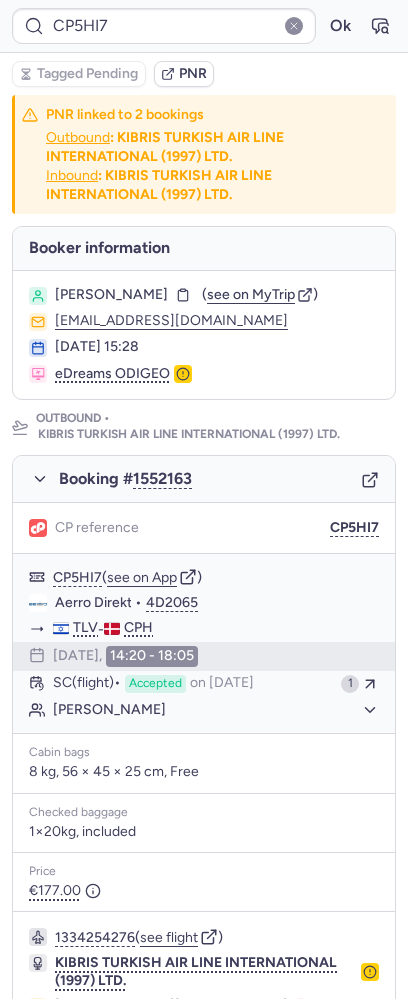 type on "CPMBV5" 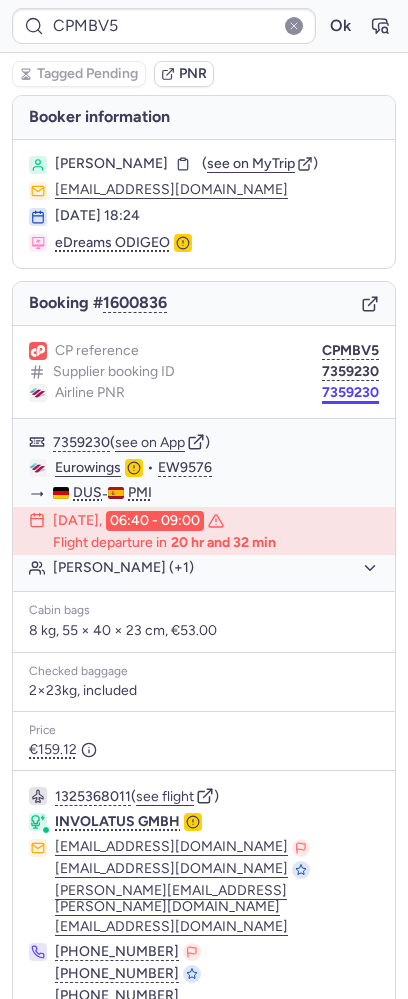 click on "7359230" at bounding box center (350, 393) 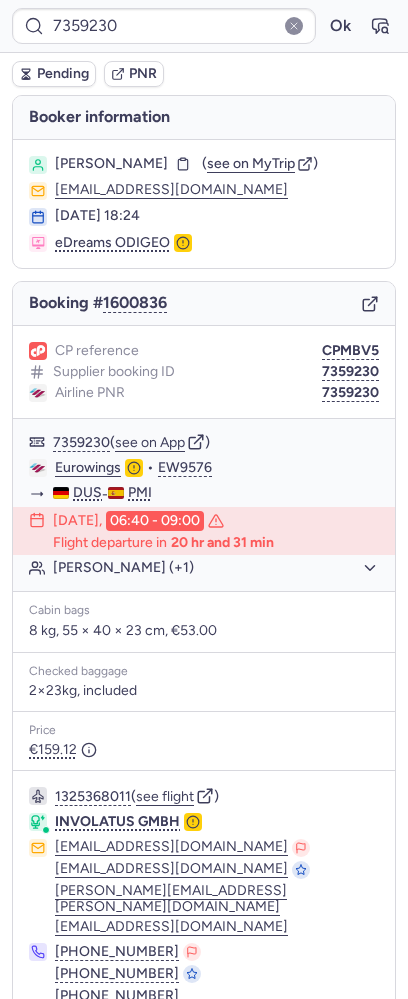 click on "[PERSON_NAME]" at bounding box center [111, 164] 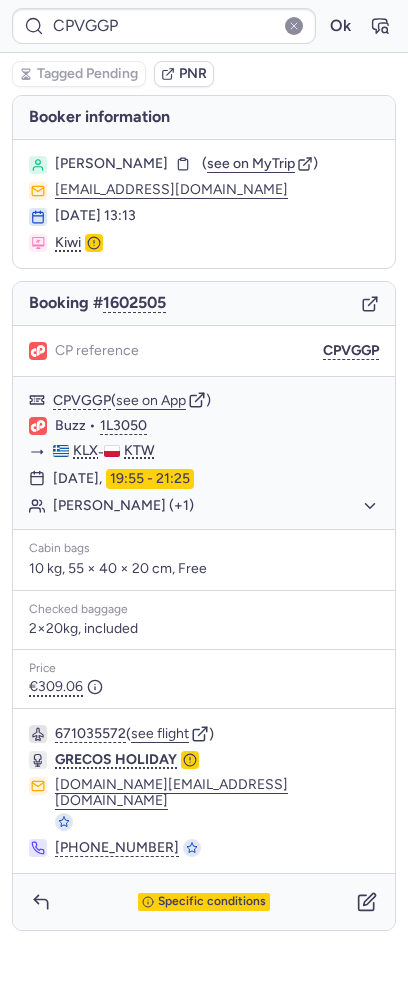 type on "CPB8HW" 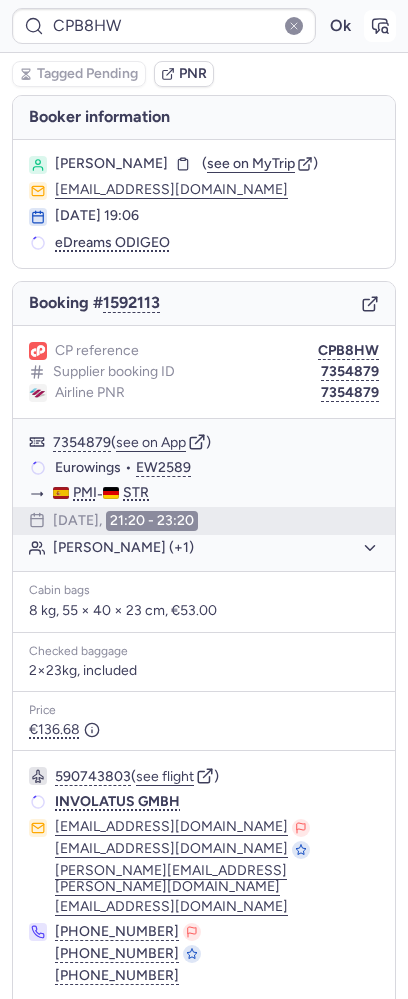 click 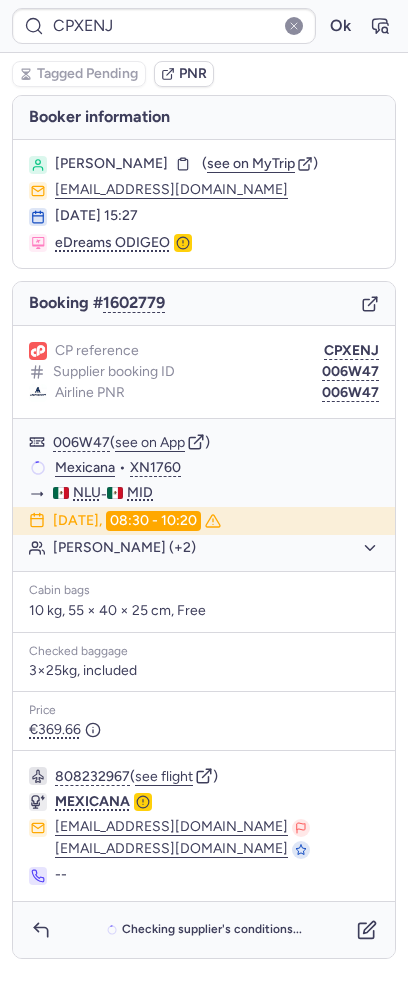 type on "CP27RL" 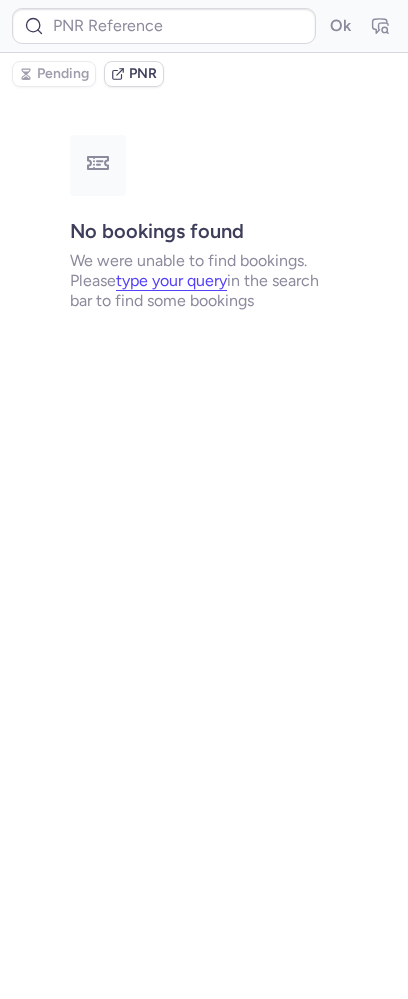 type on "CPBLEU" 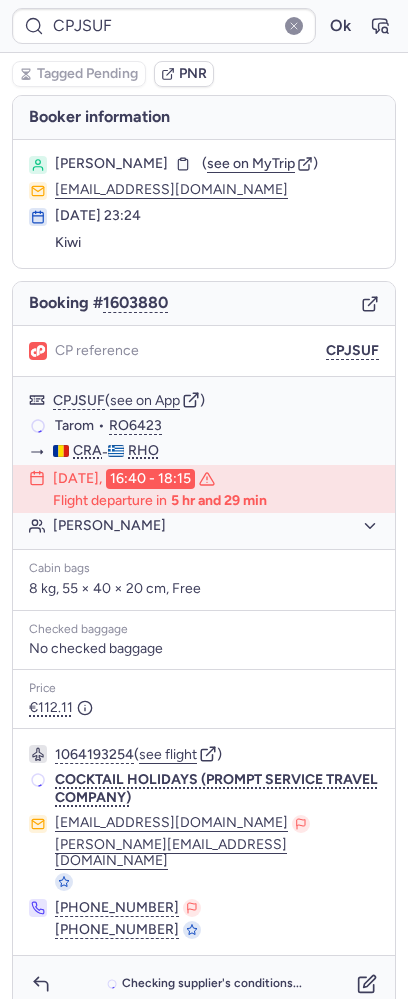 type on "CP9QGX" 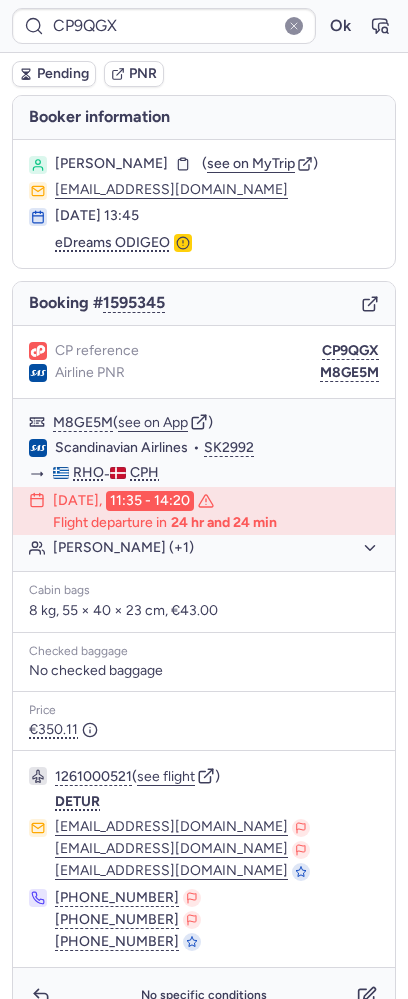 click on "Pending" at bounding box center (63, 74) 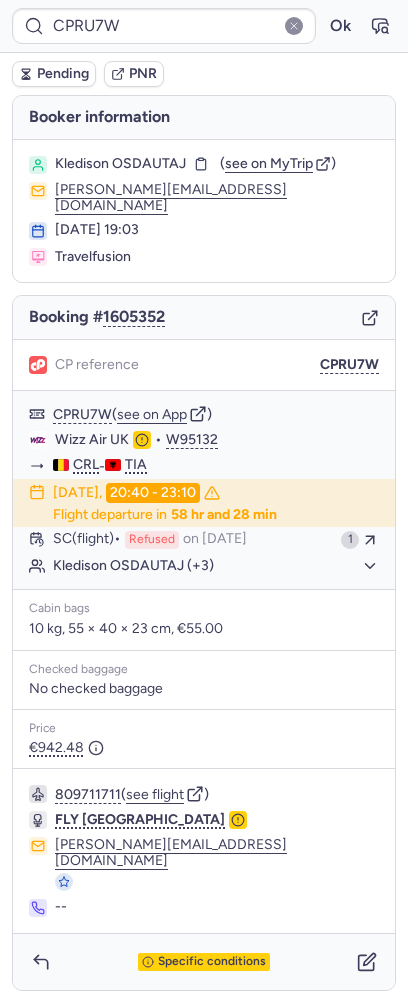 type on "CPJSUF" 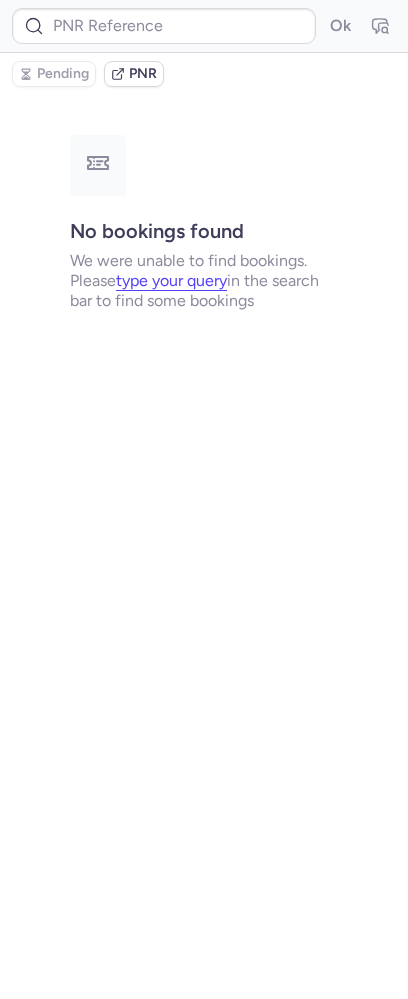 type on "CPBLEU" 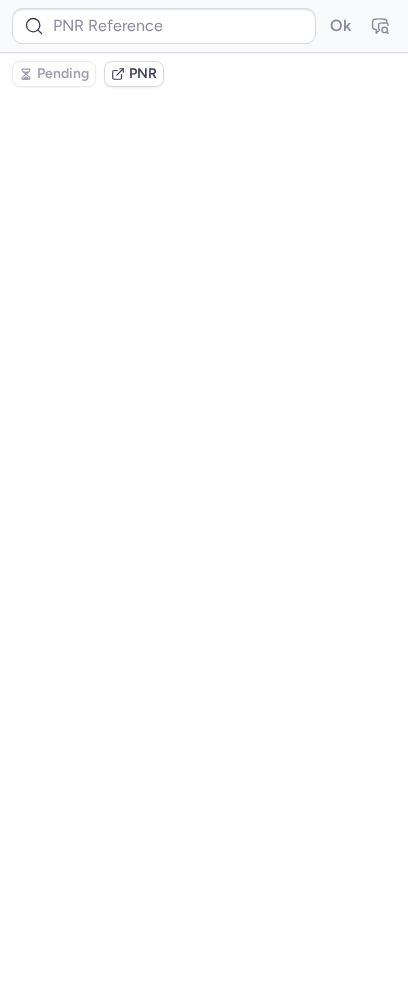 type on "CPJSUF" 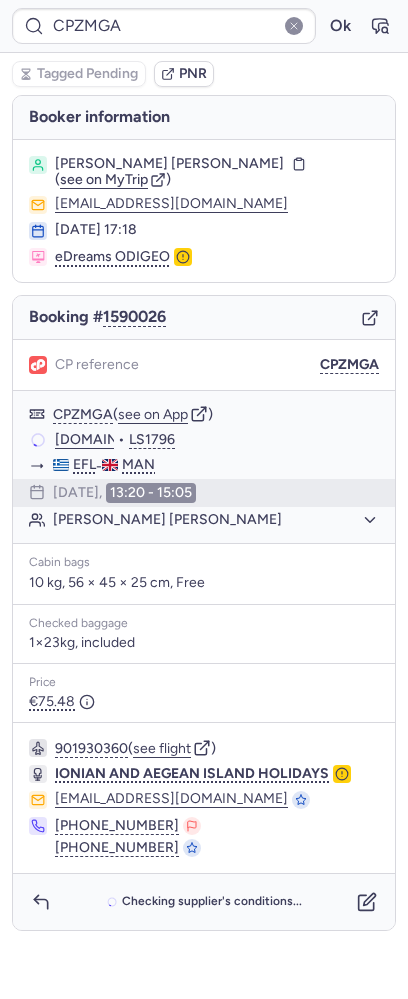 type on "CP5HI7" 